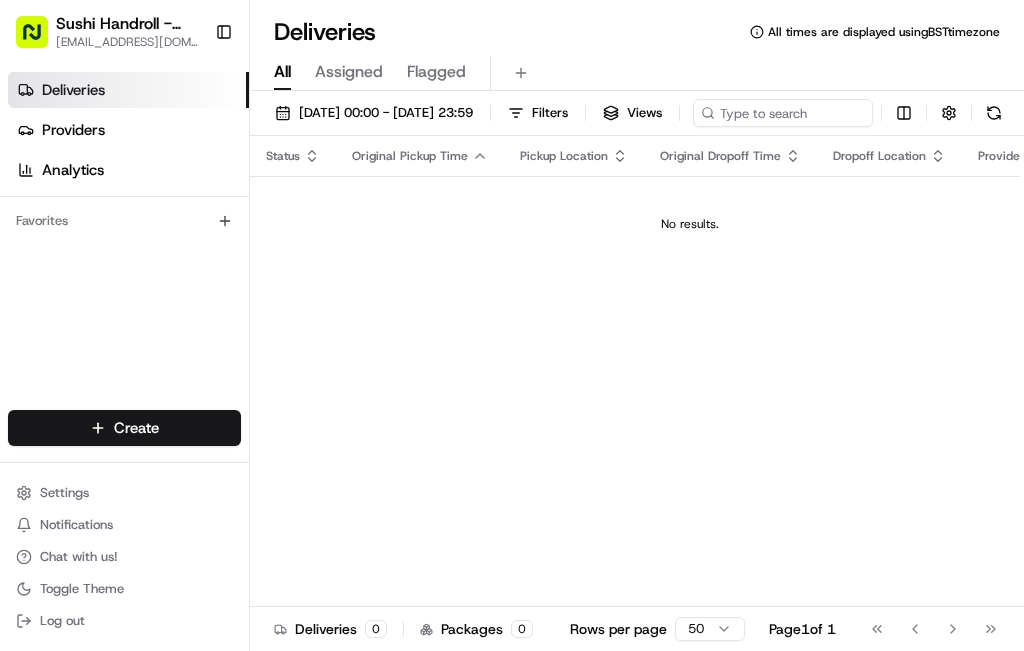scroll, scrollTop: 0, scrollLeft: 0, axis: both 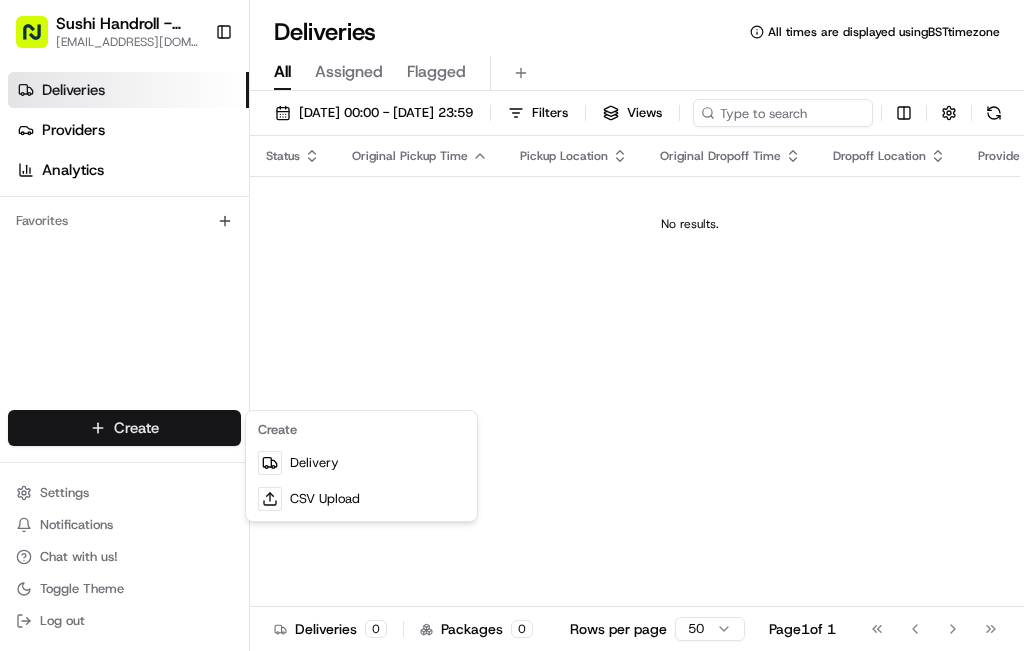 click on "Sushi Handroll - Barkingside [EMAIL_ADDRESS][DOMAIN_NAME] Toggle Sidebar Deliveries Providers Analytics Favorites Main Menu Members & Organization Organization Users Roles Preferences Customization Tracking Orchestration Automations Locations Pickup Locations Dropoff Locations Billing Billing Refund Requests Integrations Notification Triggers Webhooks API Keys Request Logs Create Settings Notifications Chat with us! Toggle Theme Log out Deliveries All times are displayed using  BST  timezone All Assigned Flagged [DATE] 00:00 - [DATE] 23:59 Filters Views Status Original Pickup Time Pickup Location Original Dropoff Time Dropoff Location Provider Action No results. Deliveries 0 Packages 0 Rows per page 50 Page  1  of   1 Go to first page Go to previous page Go to next page Go to last page
Create Delivery CSV Upload" at bounding box center [512, 325] 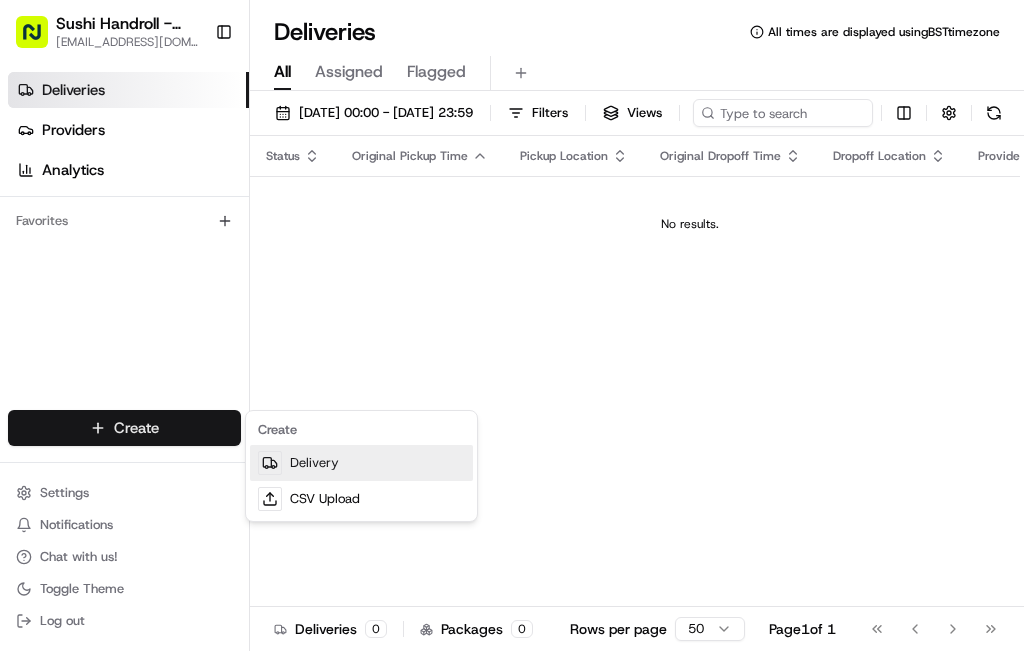 click on "Delivery" at bounding box center (361, 463) 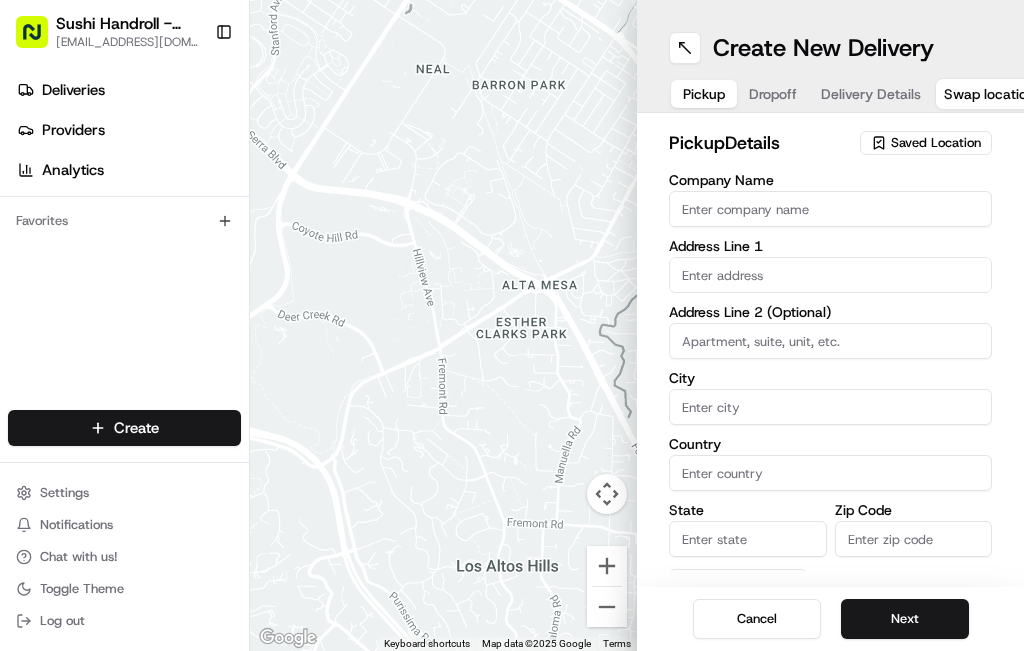 click on "Company Name" at bounding box center [830, 209] 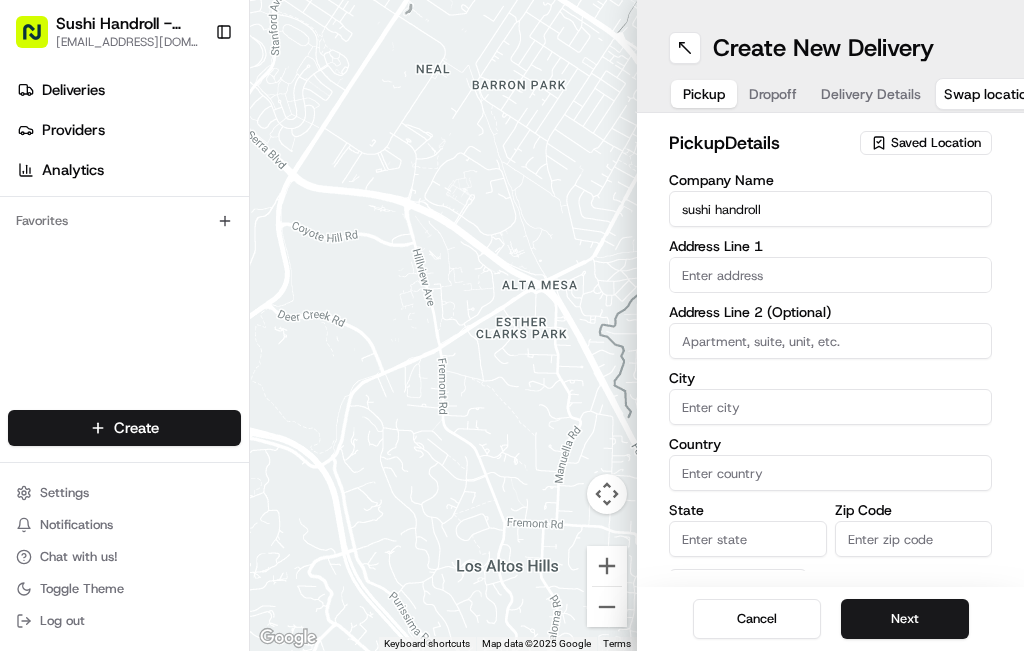 type on "sushi handroll" 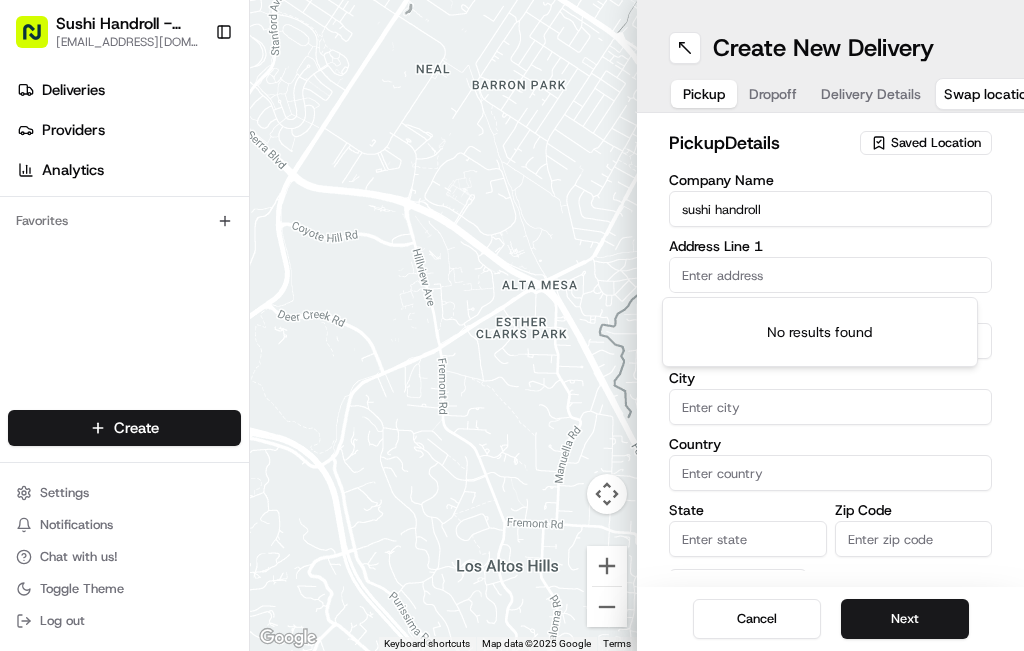 type on "Sushi Handroll [STREET_ADDRESS]" 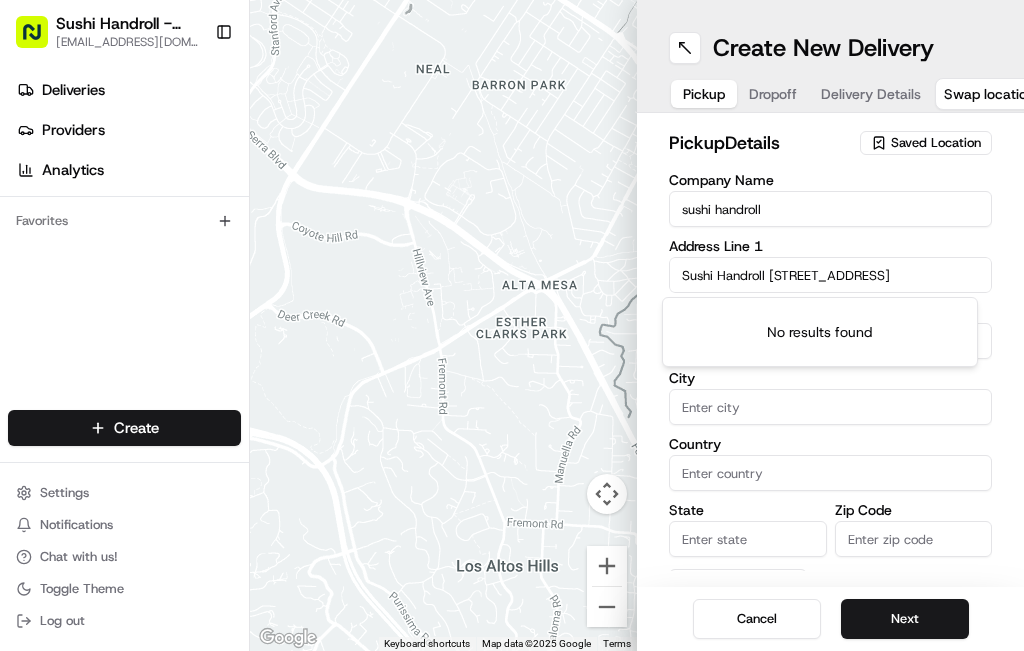 type on "Barkingside" 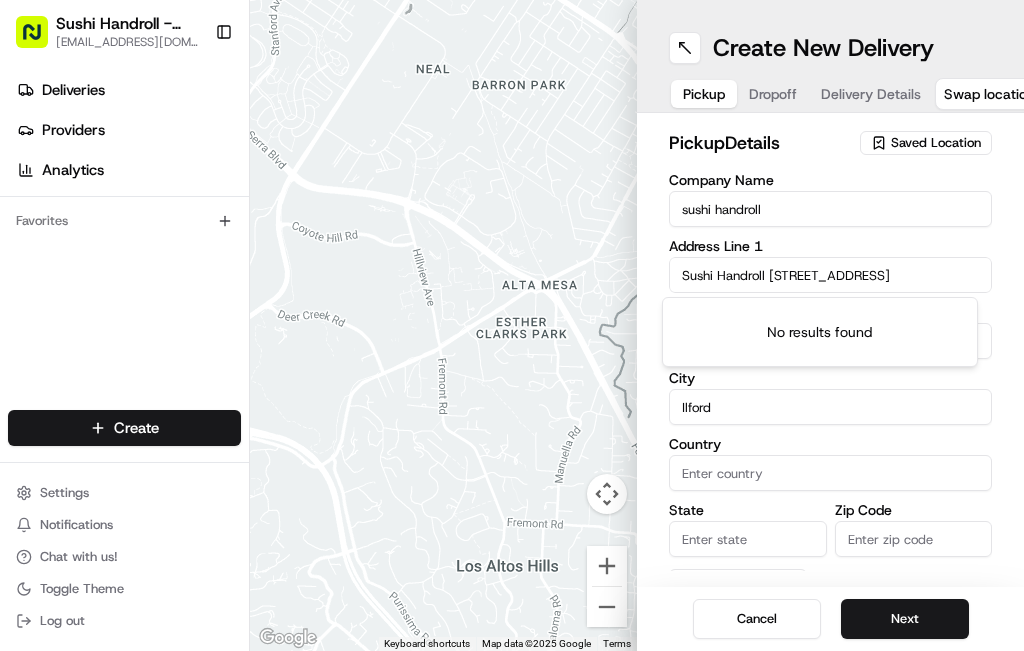 type on "[GEOGRAPHIC_DATA]" 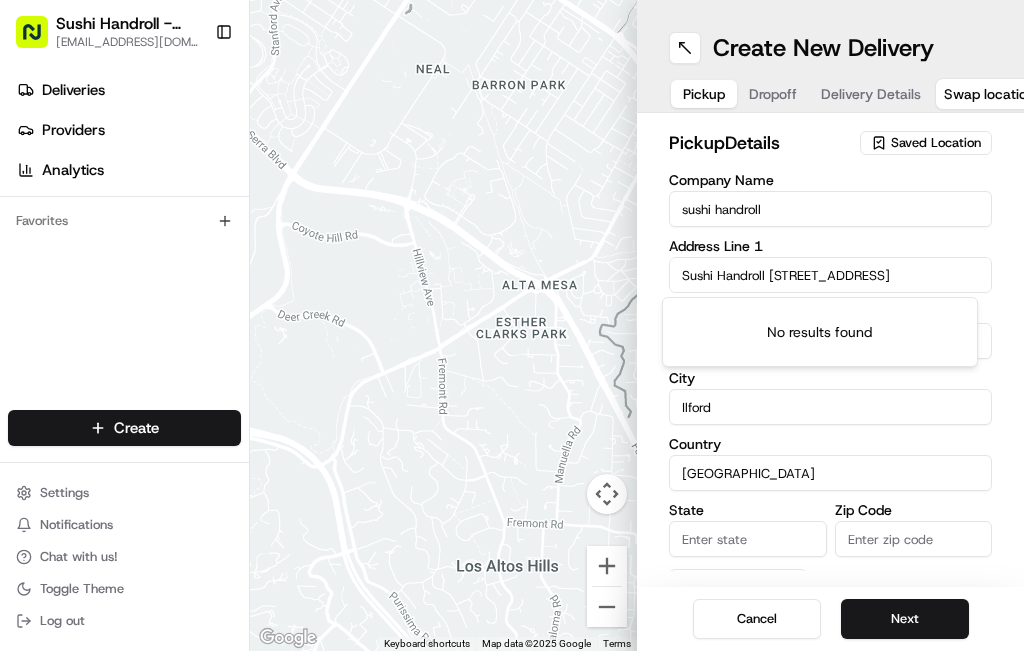type on "IG6 2AJ" 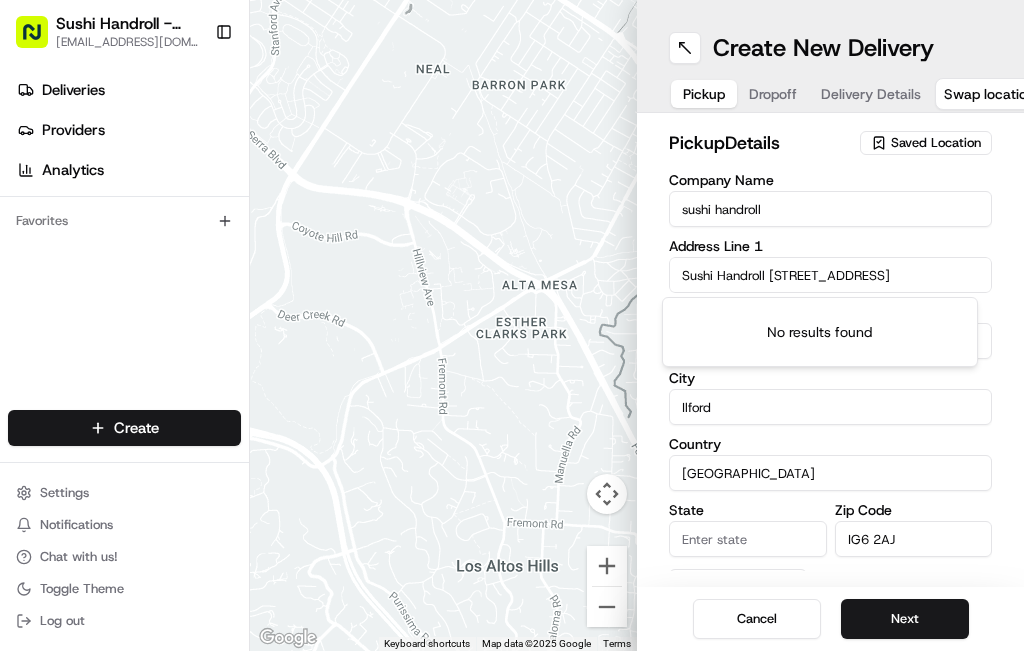 type on "shokeer" 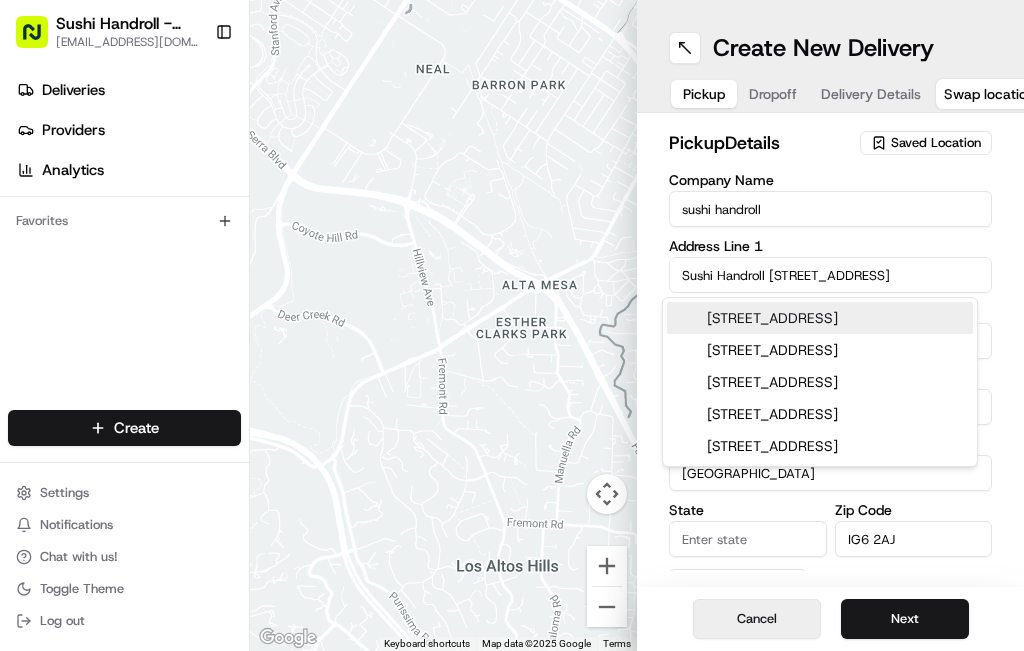 click on "Cancel" at bounding box center [757, 619] 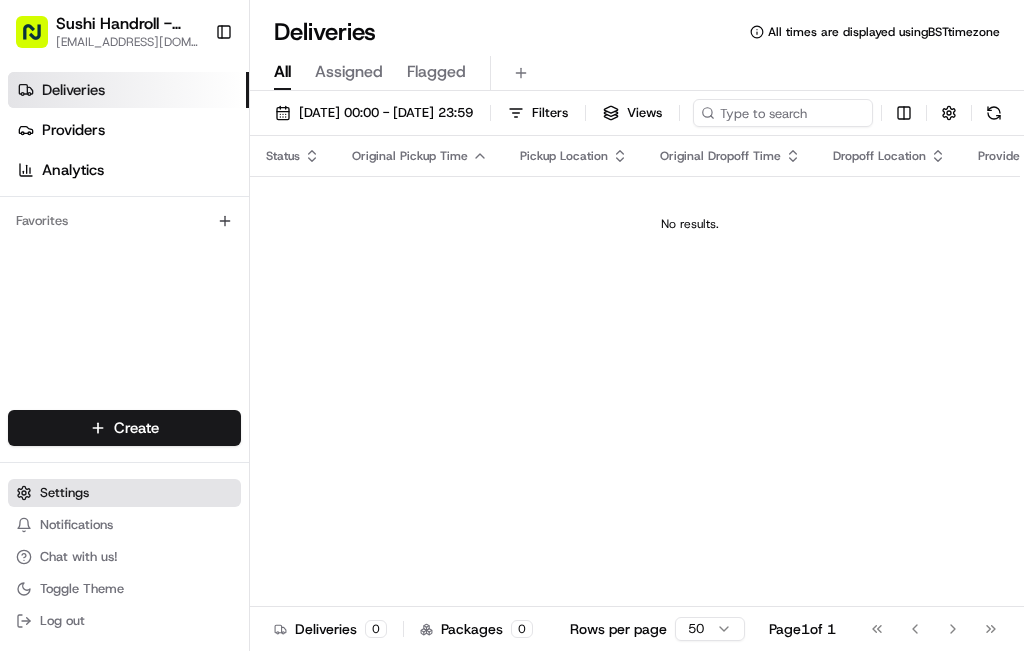click 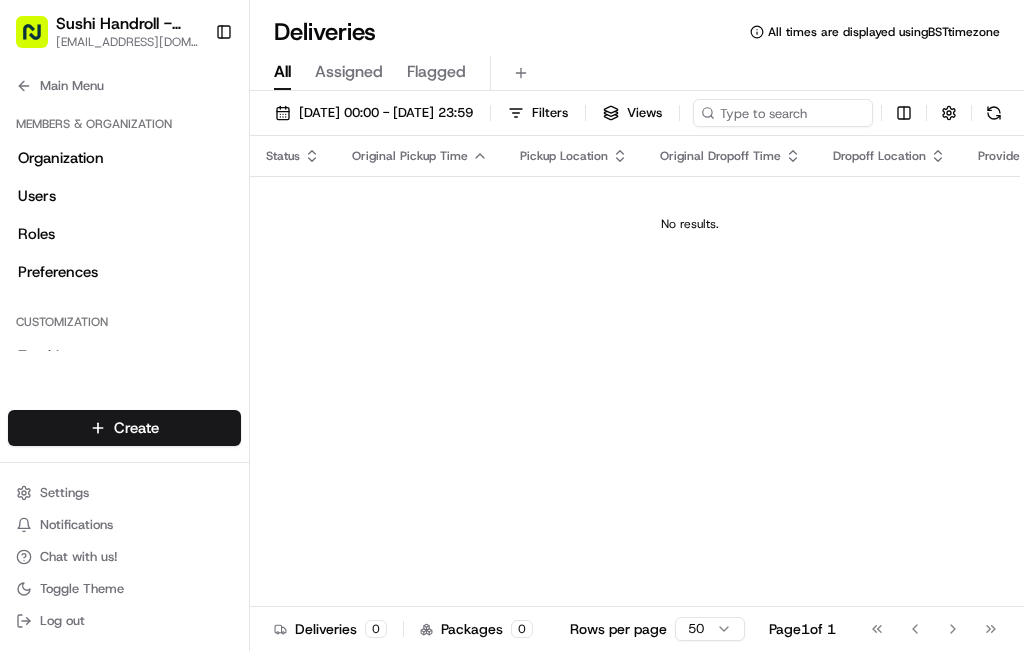 click 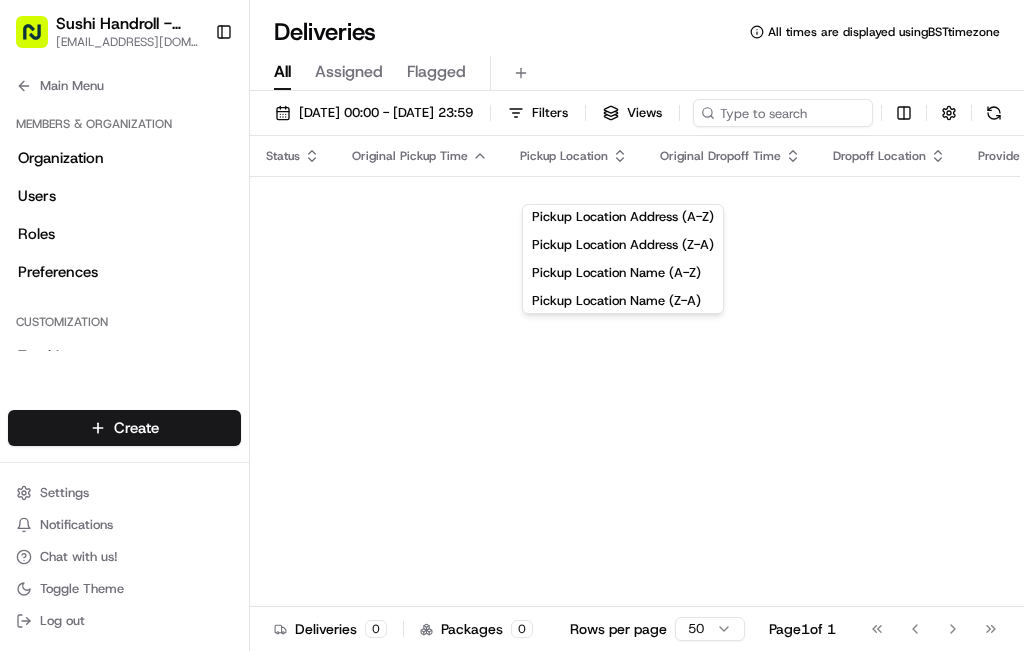 click on "Status Original Pickup Time Pickup Location Original Dropoff Time Dropoff Location Provider Action No results." at bounding box center (689, 371) 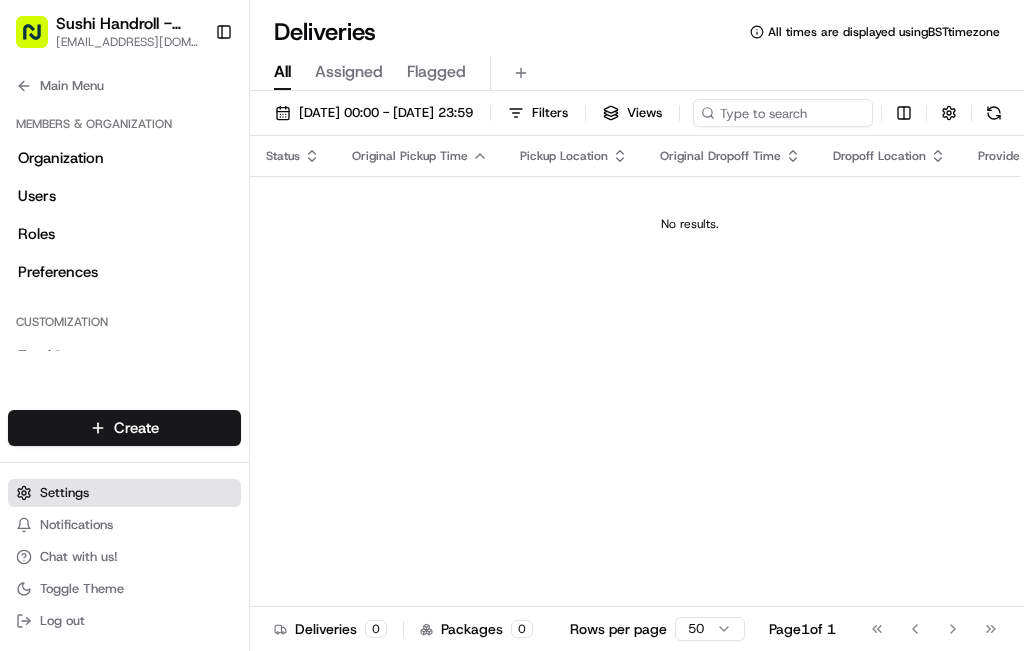 click on "Settings" at bounding box center [64, 493] 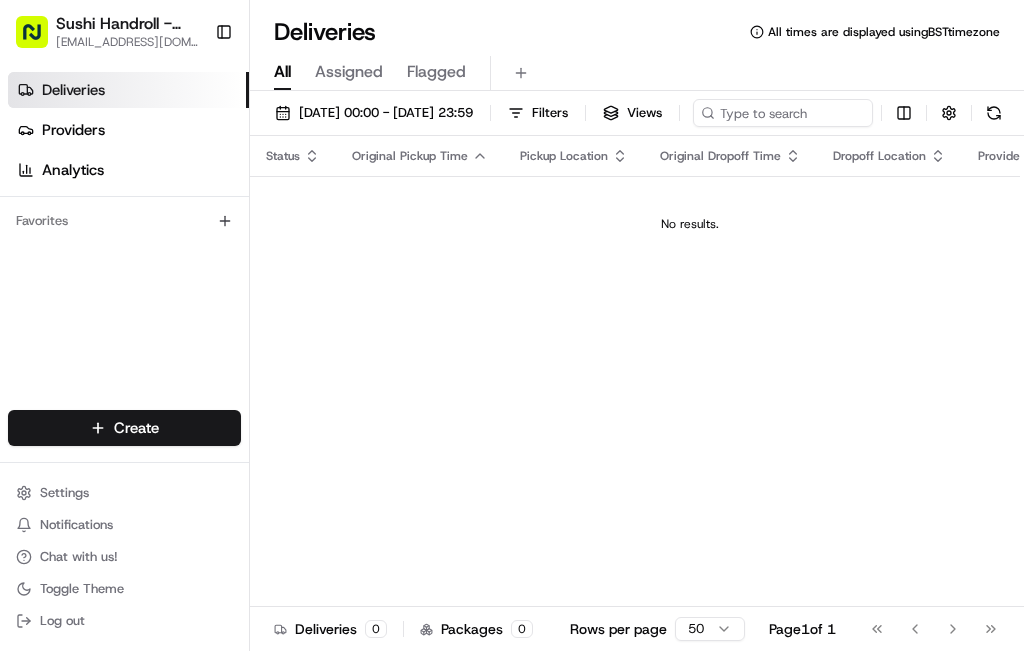 click on "[EMAIL_ADDRESS][DOMAIN_NAME]" at bounding box center (127, 42) 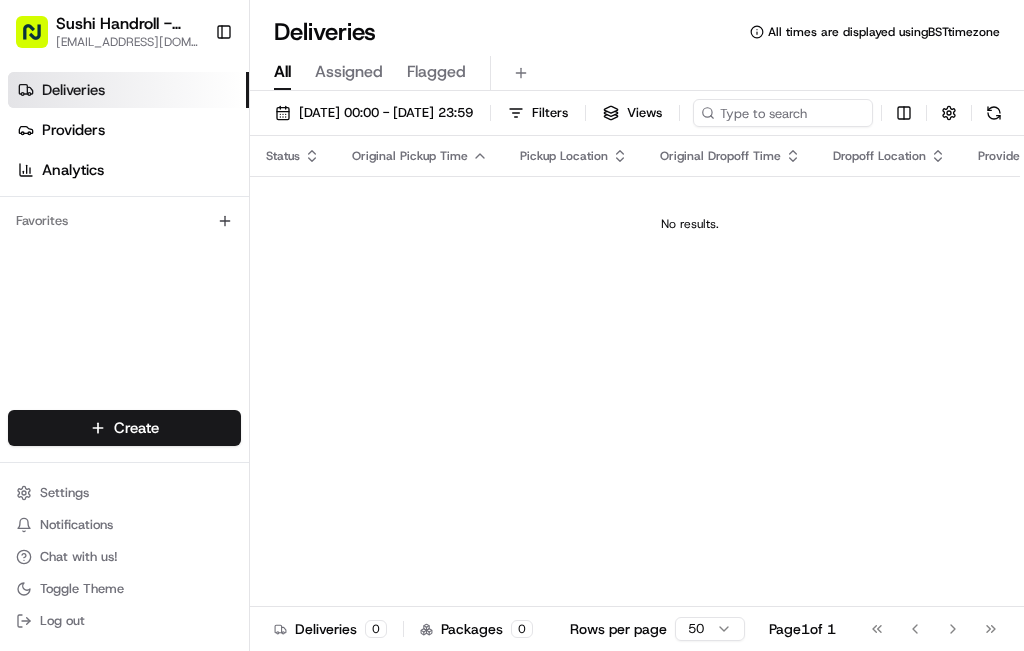 click on "Status Original Pickup Time Pickup Location Original Dropoff Time Dropoff Location Provider Action No results." at bounding box center [689, 371] 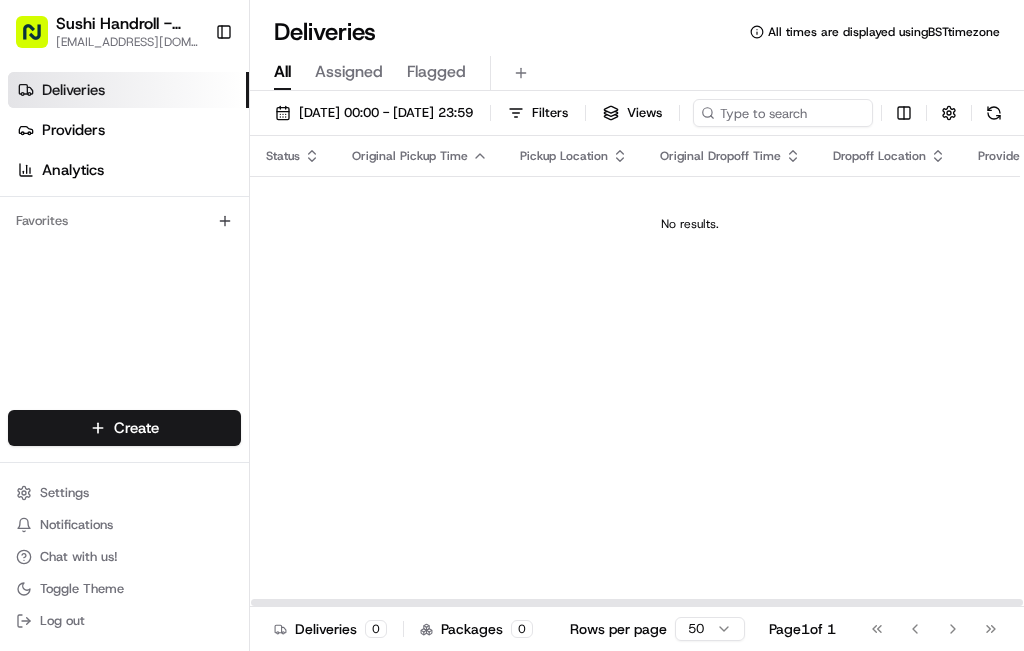 click on "Status Original Pickup Time Pickup Location Original Dropoff Time Dropoff Location Provider Action No results." at bounding box center (689, 371) 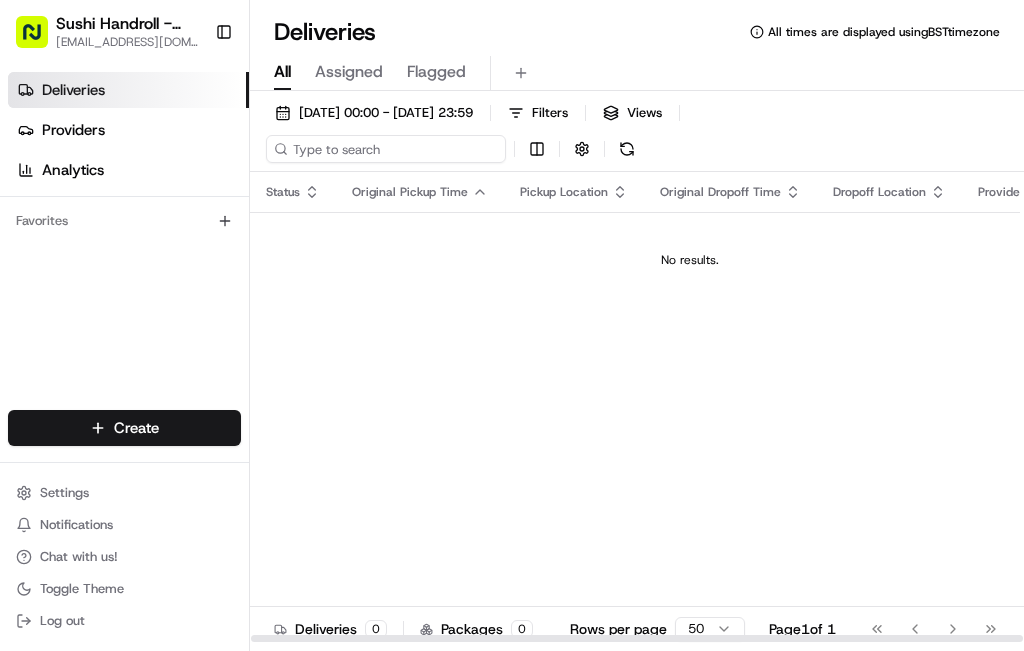 click at bounding box center (386, 149) 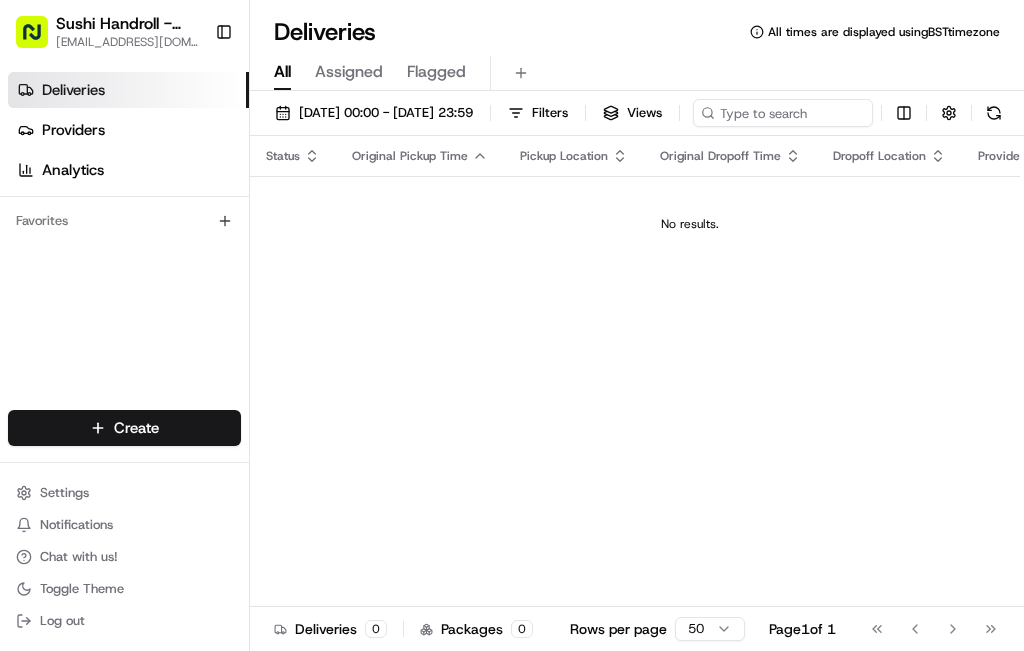click 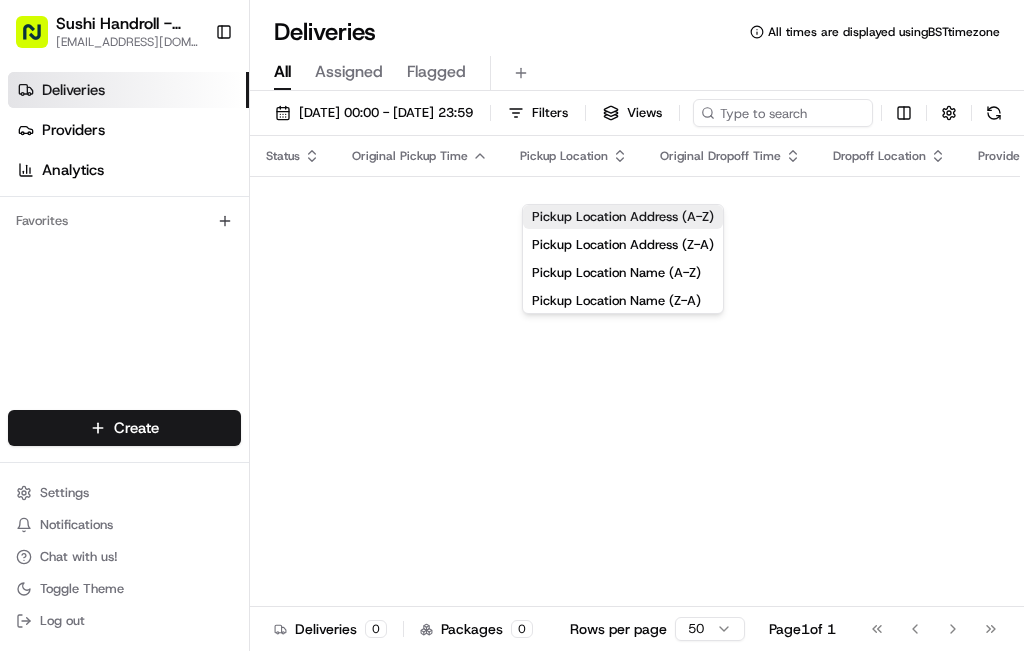 click on "Pickup Location Address (A-Z)" at bounding box center [623, 217] 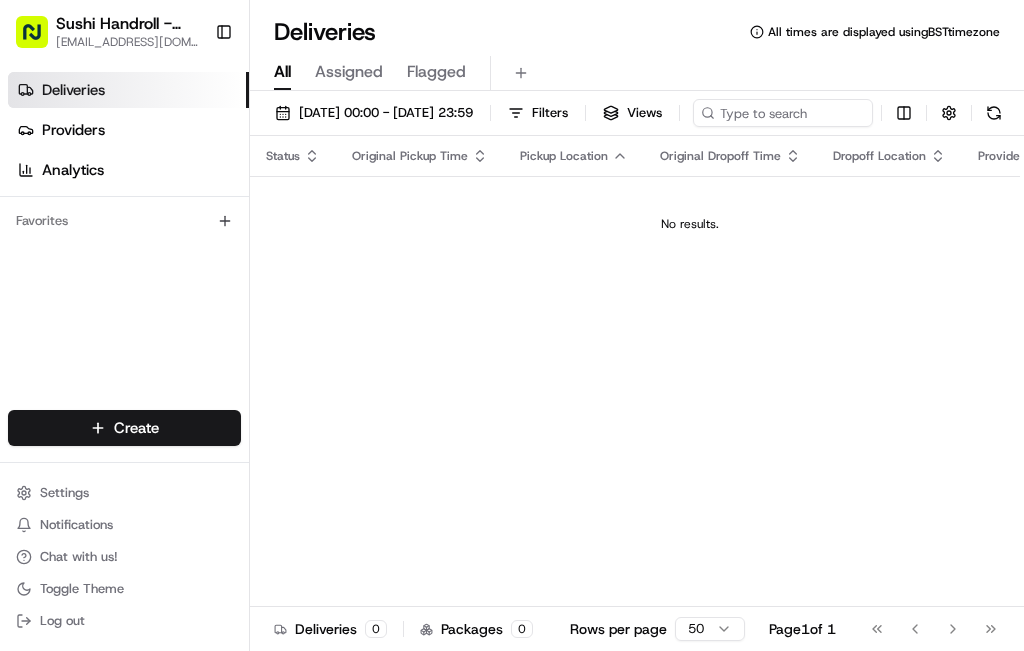click on "Original Pickup Time" at bounding box center [410, 156] 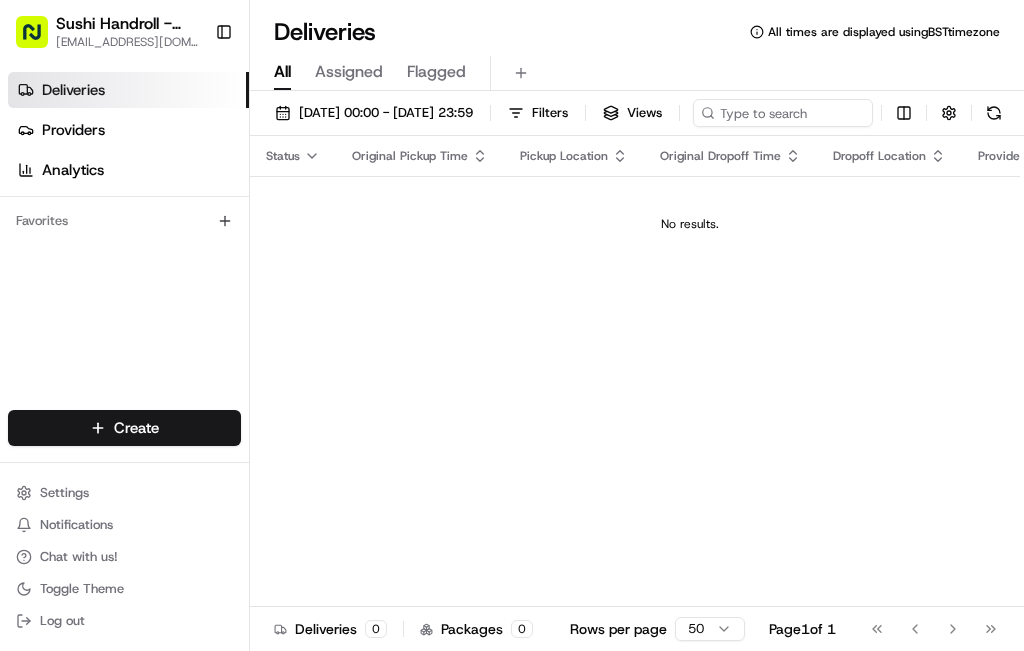 click on "Assigned" at bounding box center (349, 72) 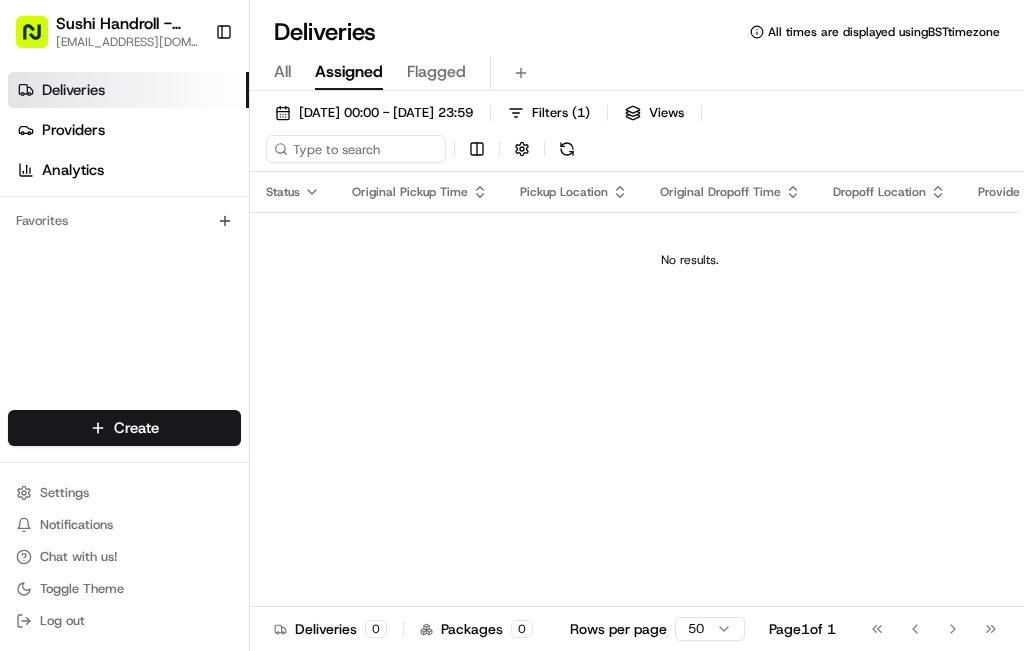 click on "Pickup Location" at bounding box center (564, 192) 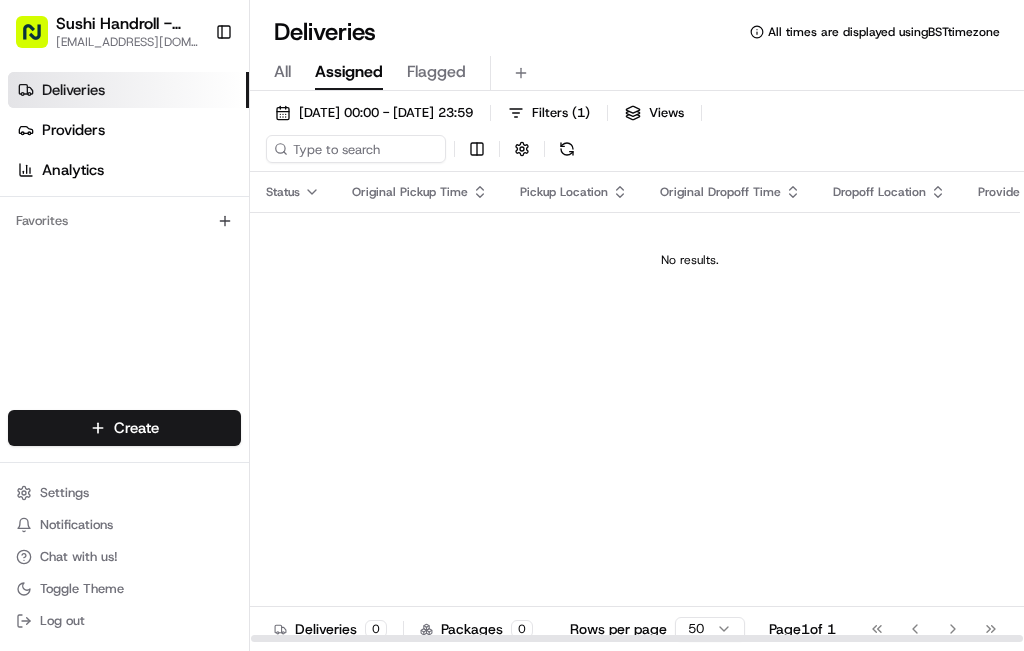 click 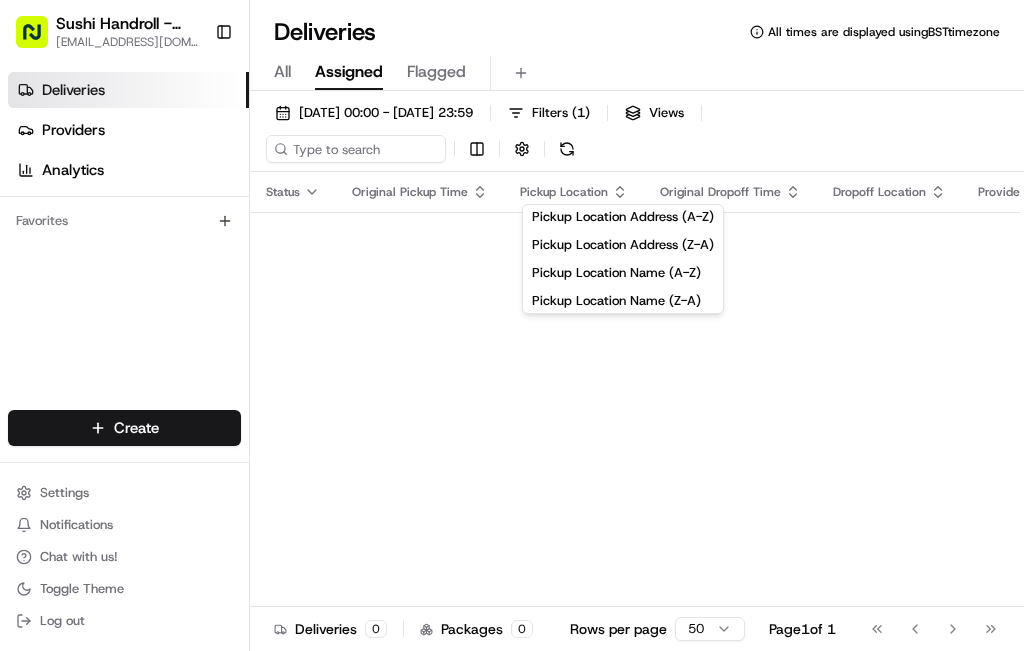 click on "Original Pickup Time" at bounding box center [410, 192] 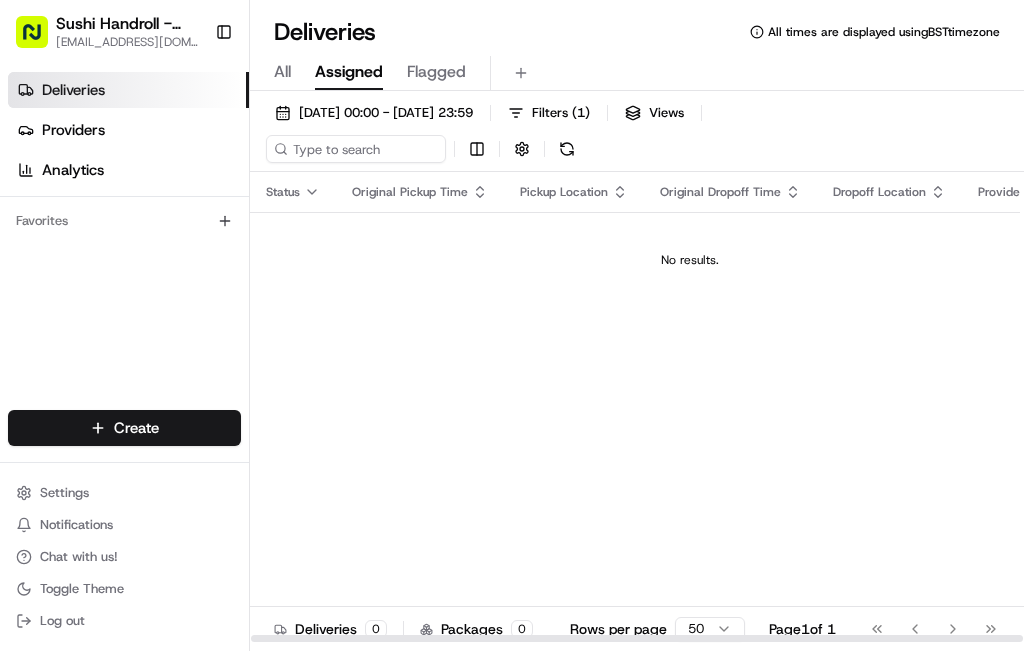 click 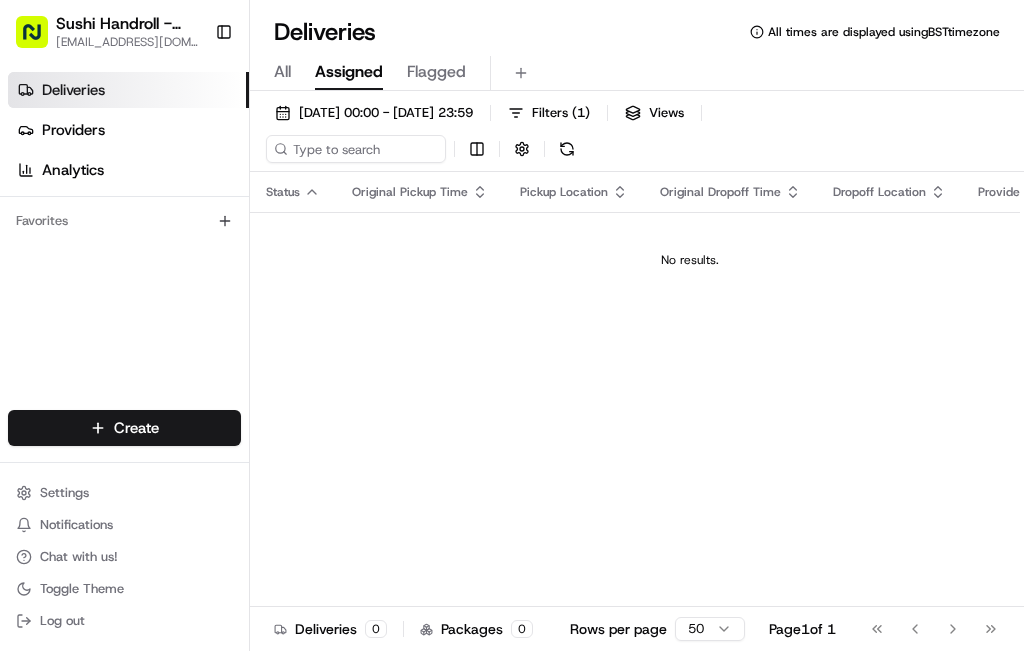 click on "Flagged" at bounding box center [436, 73] 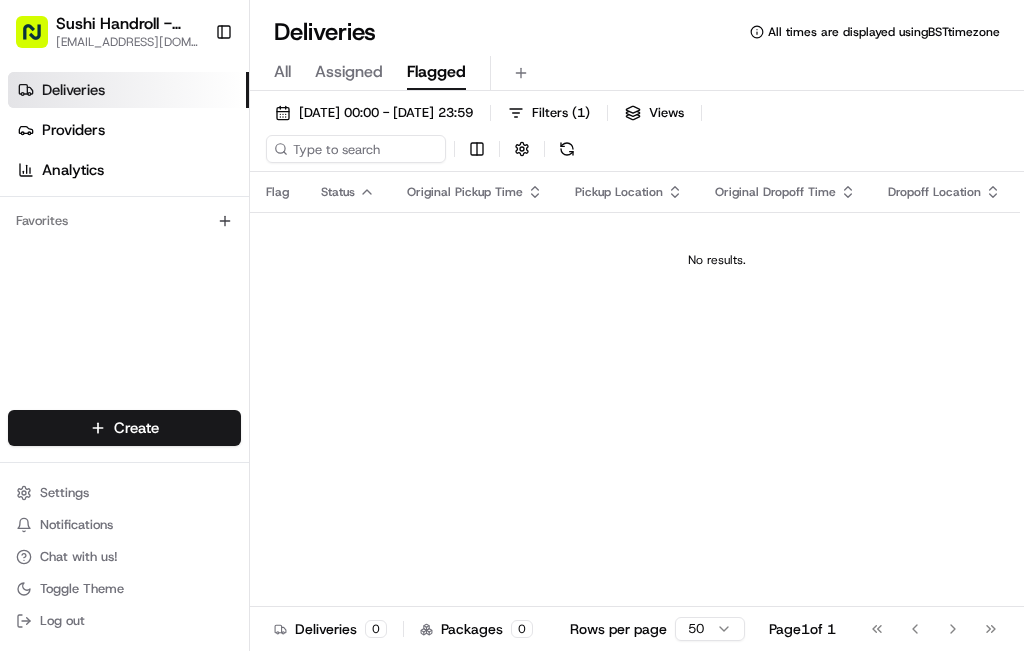 click on "All" at bounding box center [282, 72] 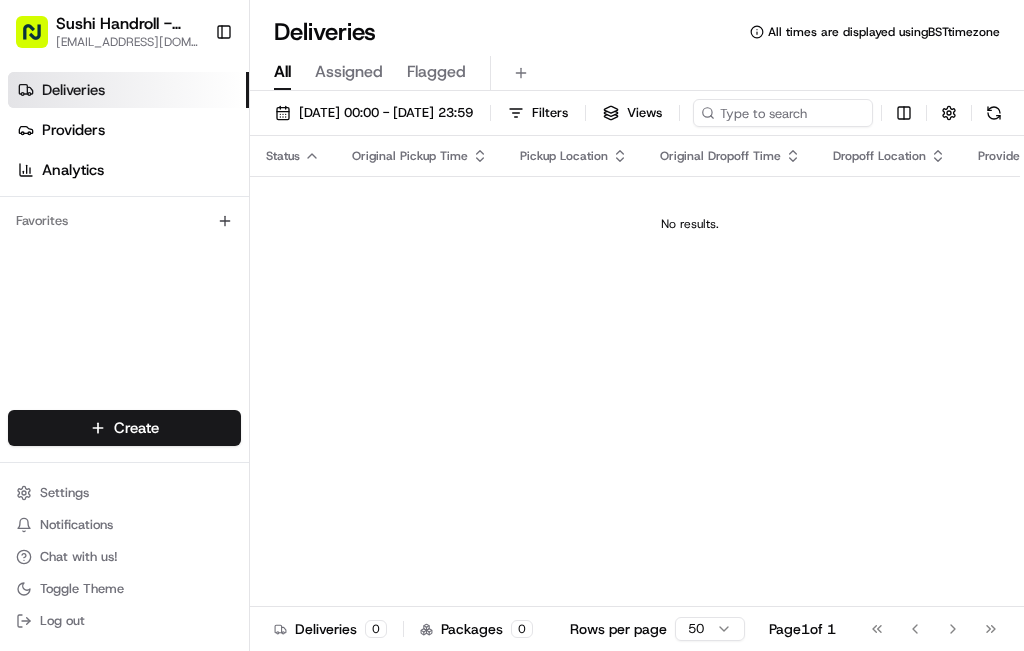 click on "Status Original Pickup Time Pickup Location Original Dropoff Time Dropoff Location Provider Action No results." at bounding box center (689, 371) 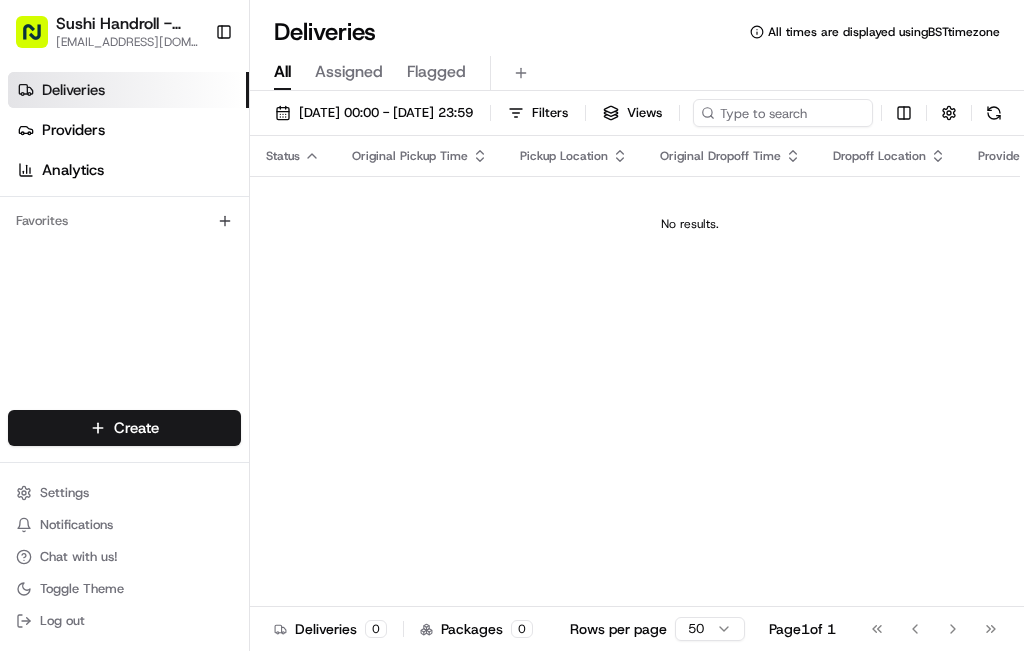 click on "[EMAIL_ADDRESS][DOMAIN_NAME]" at bounding box center [127, 42] 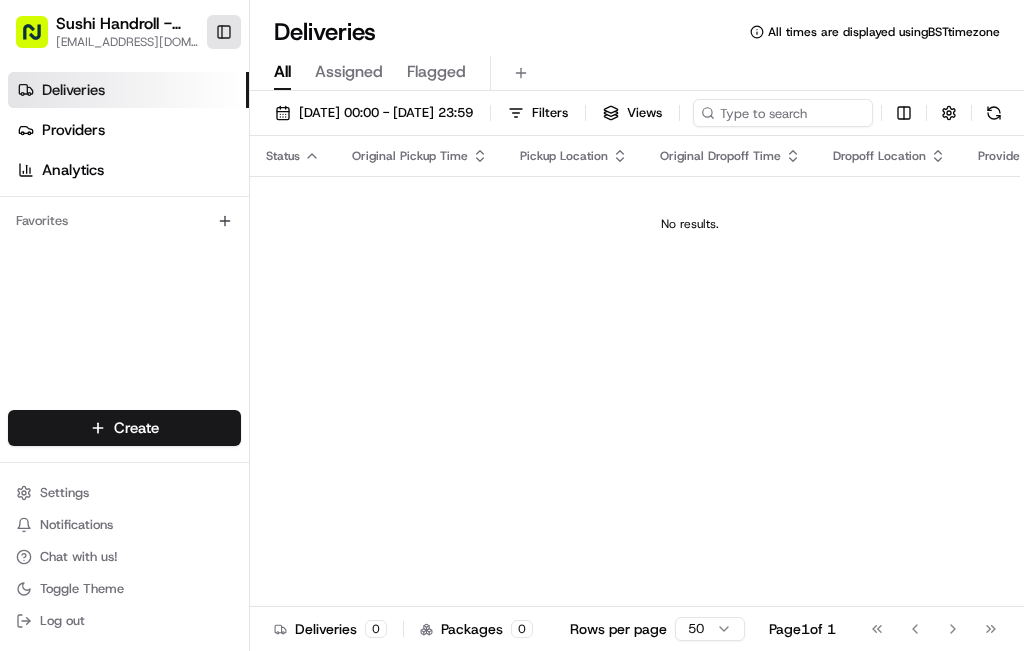 click on "Toggle Sidebar" at bounding box center (224, 32) 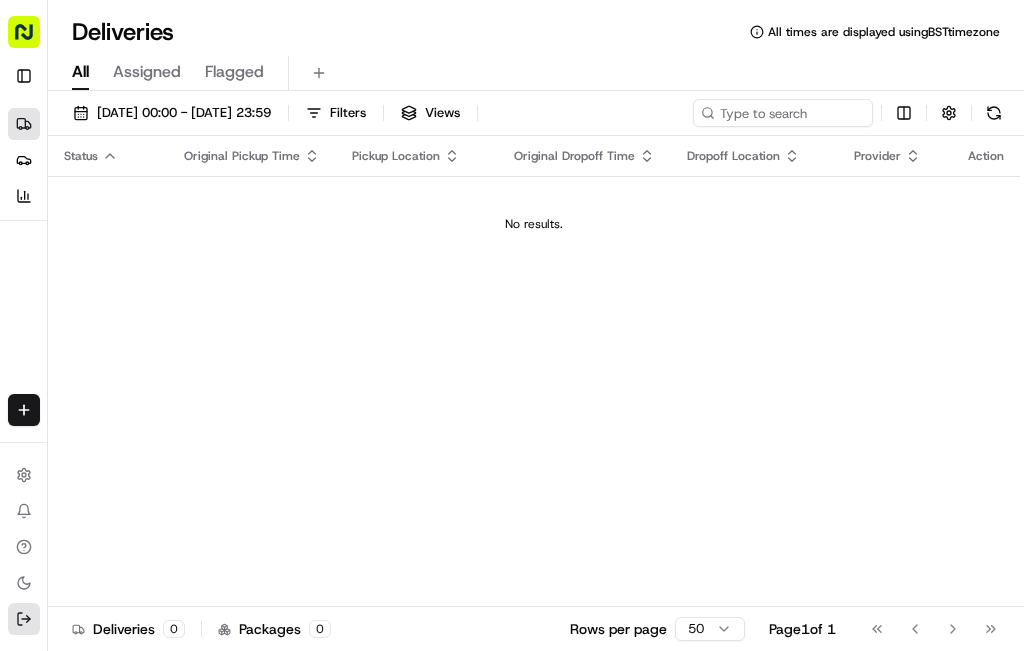click 